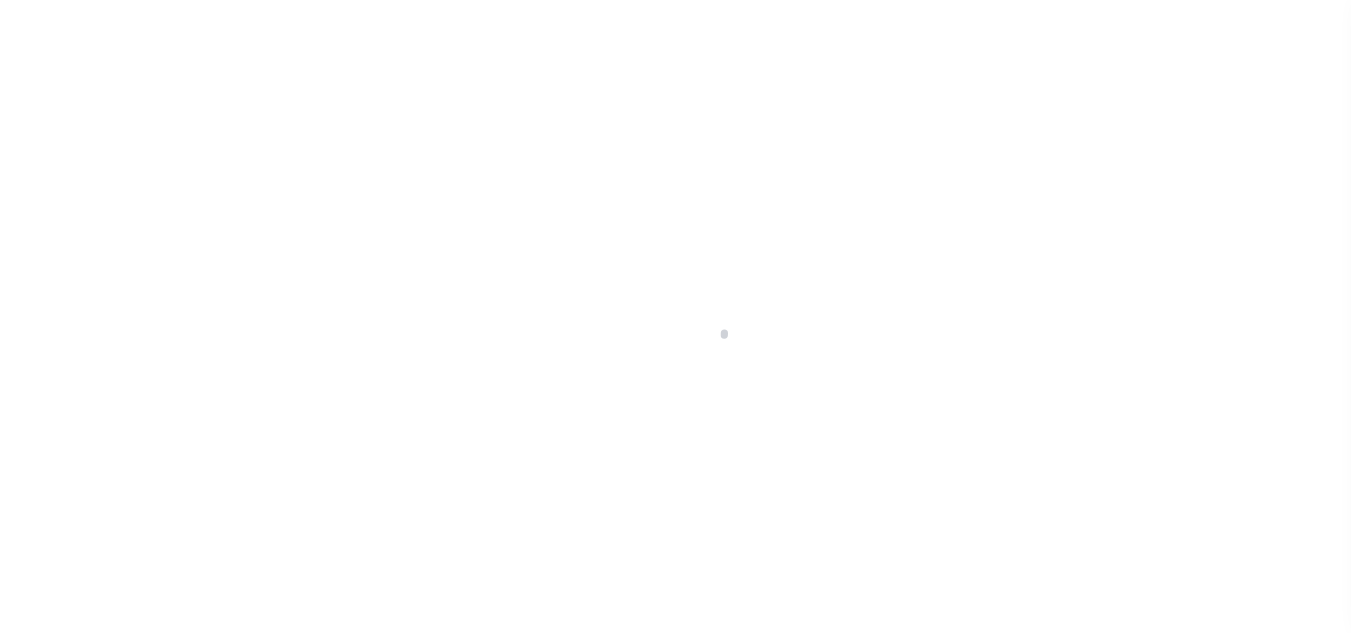scroll, scrollTop: 0, scrollLeft: 0, axis: both 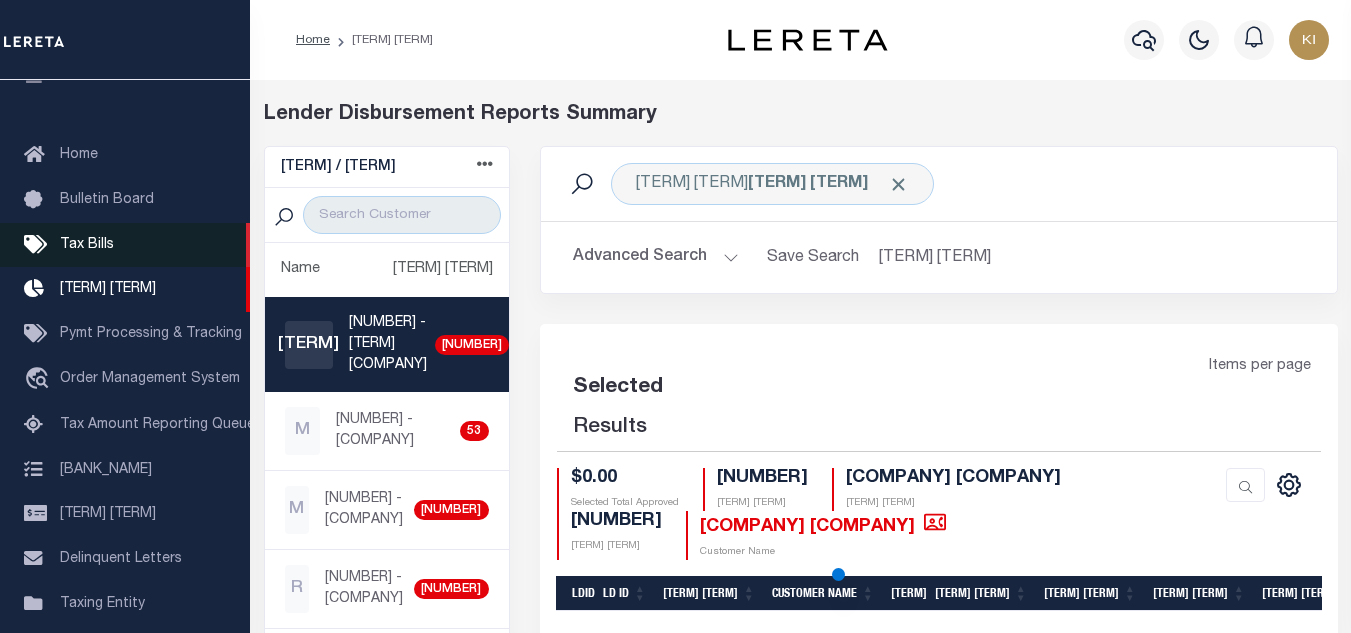 click on "Tax Bills" at bounding box center [87, 245] 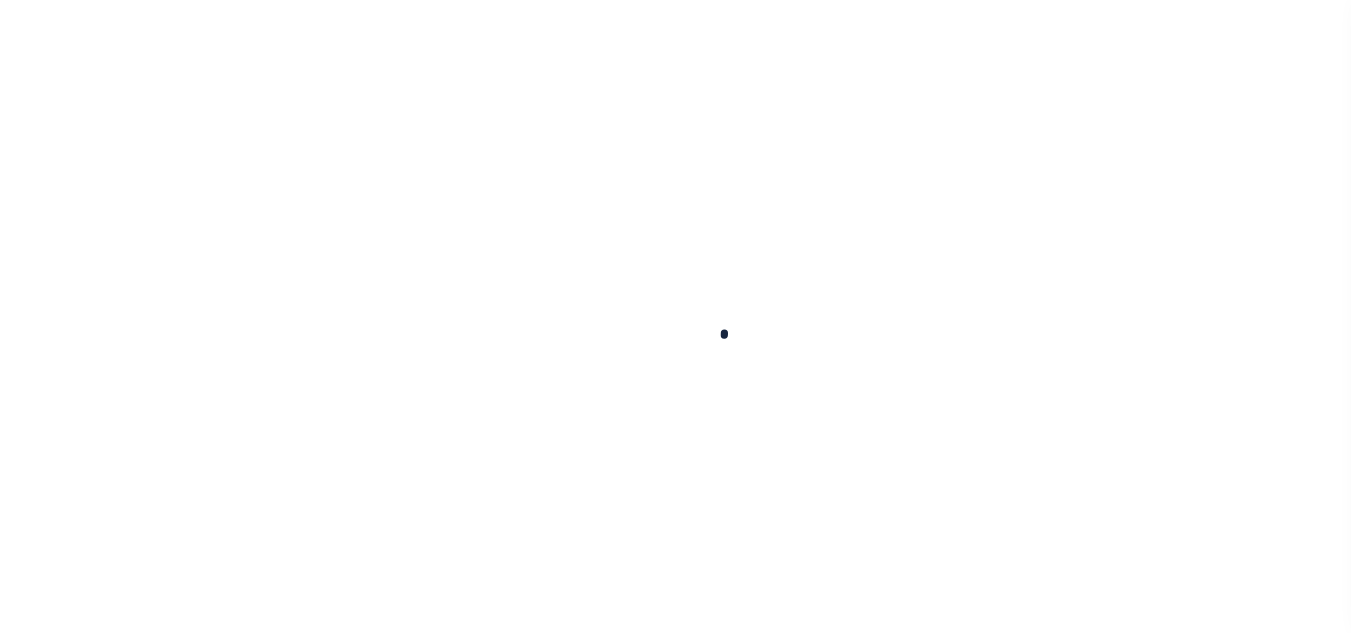 scroll, scrollTop: 0, scrollLeft: 0, axis: both 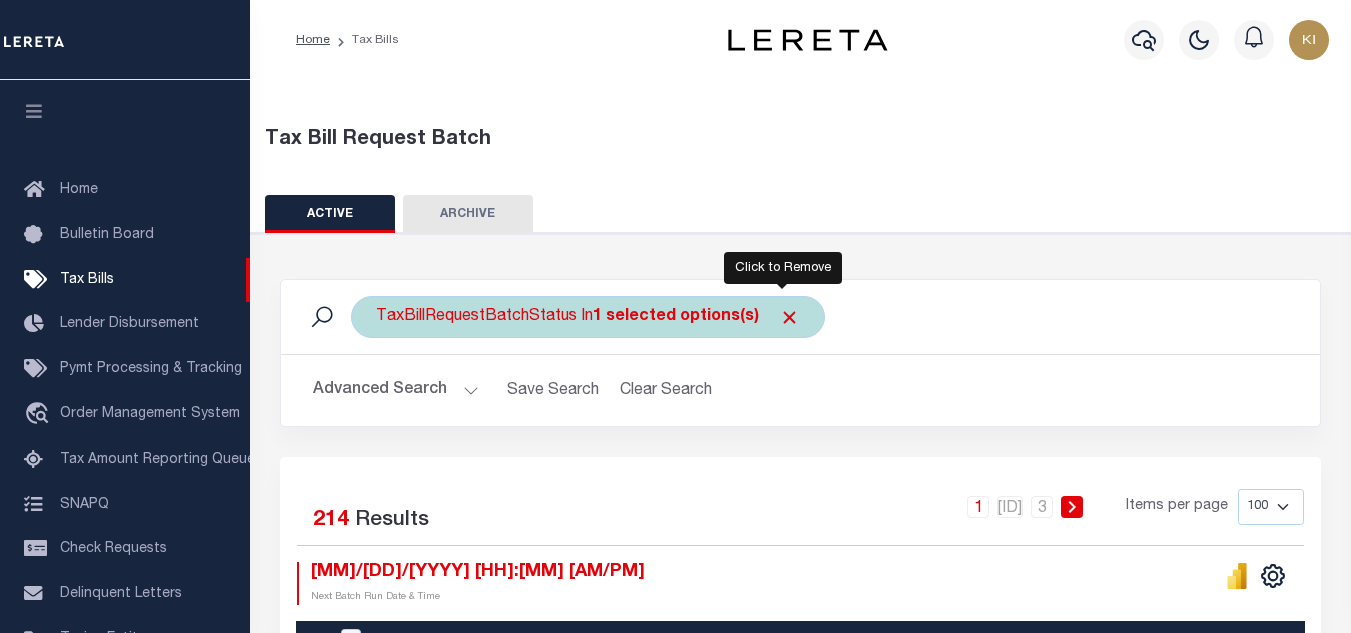click at bounding box center (789, 317) 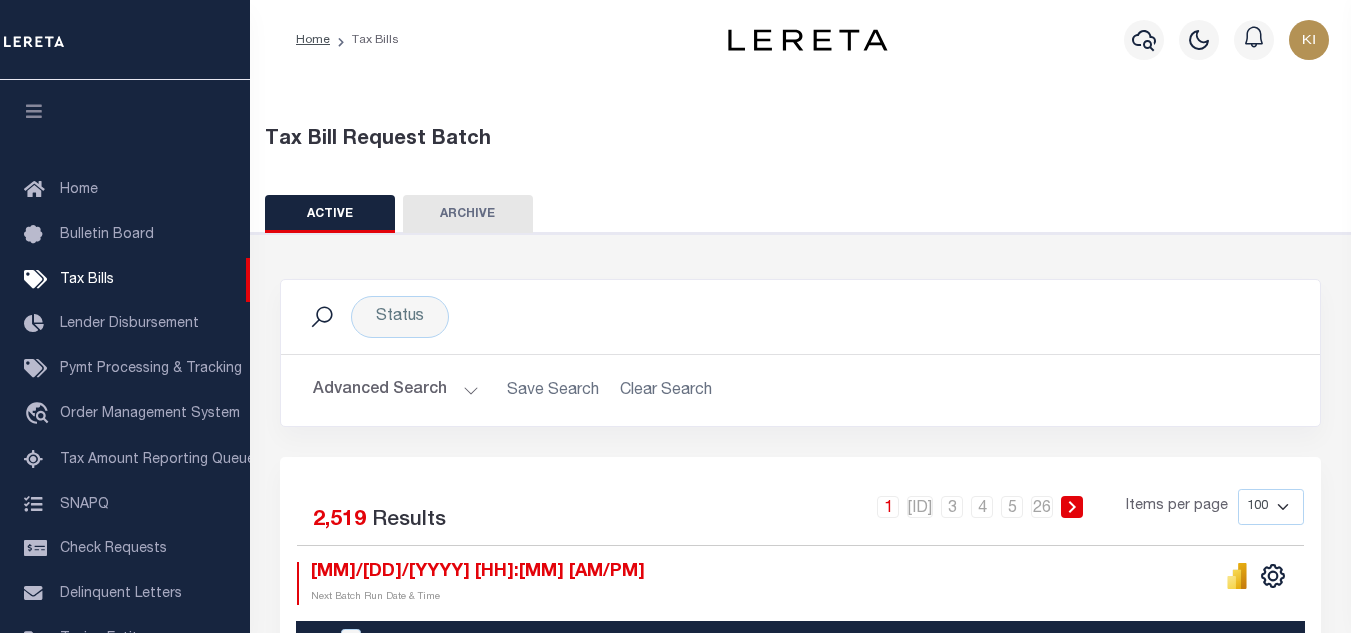 click on "Advanced Search" at bounding box center [396, 390] 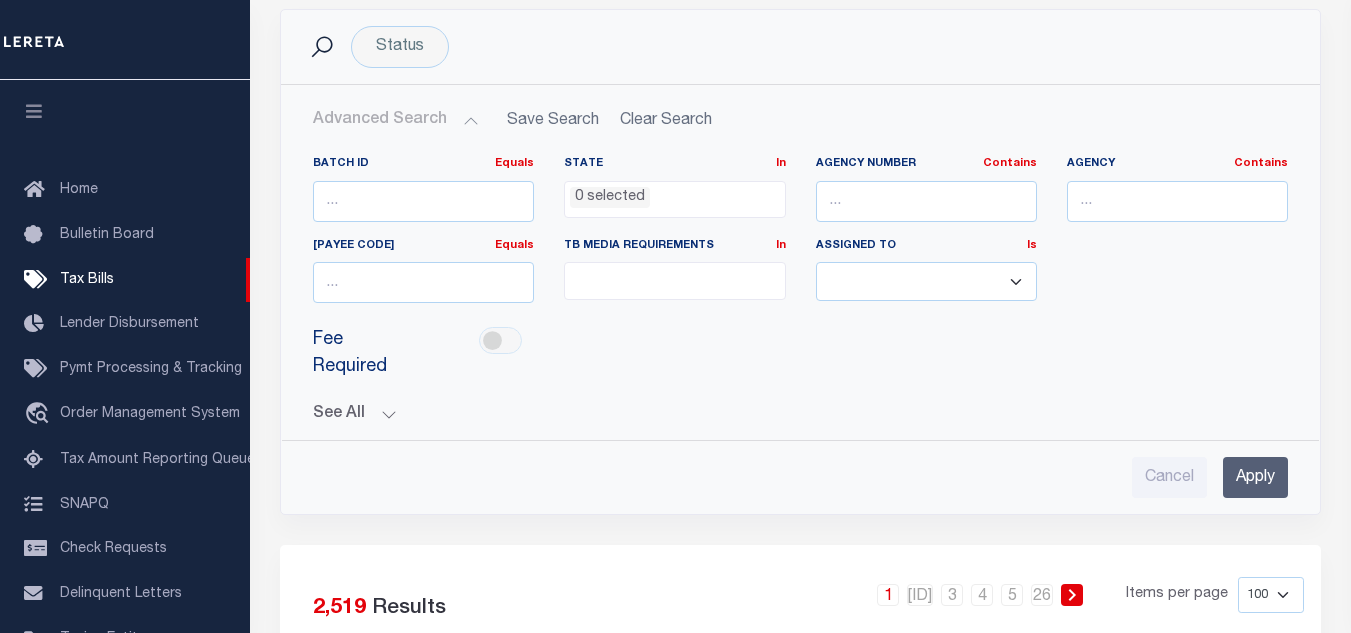 scroll, scrollTop: 276, scrollLeft: 0, axis: vertical 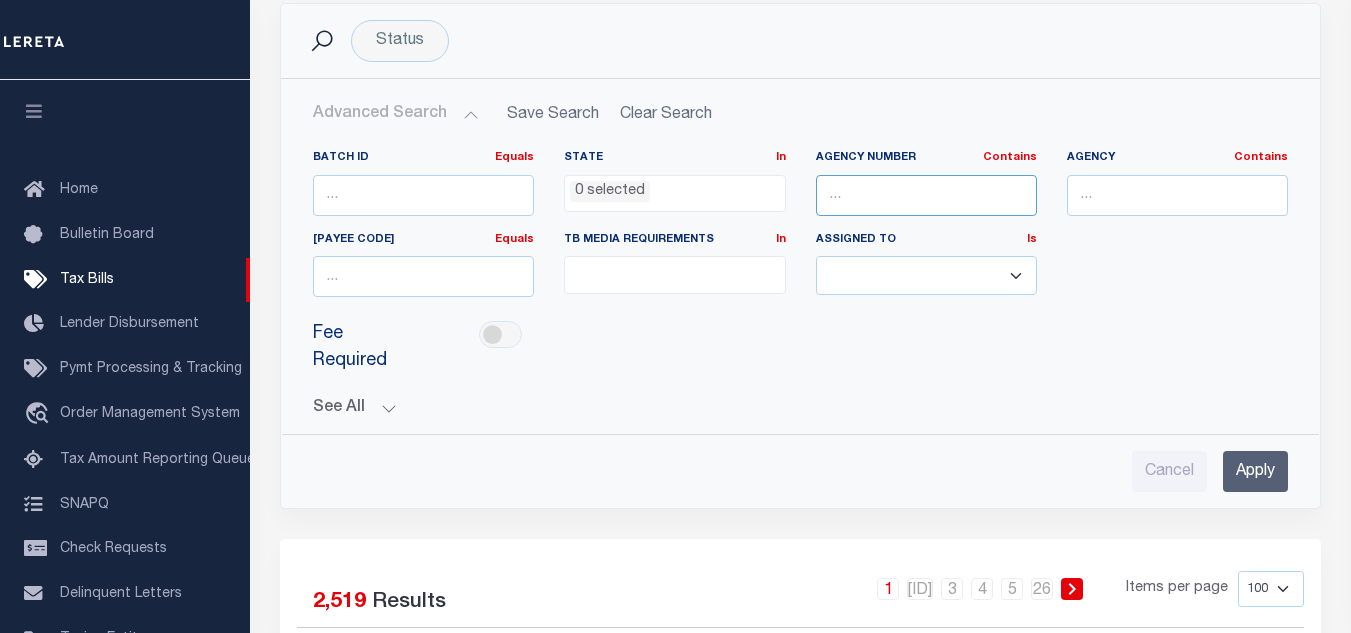 click at bounding box center [926, 195] 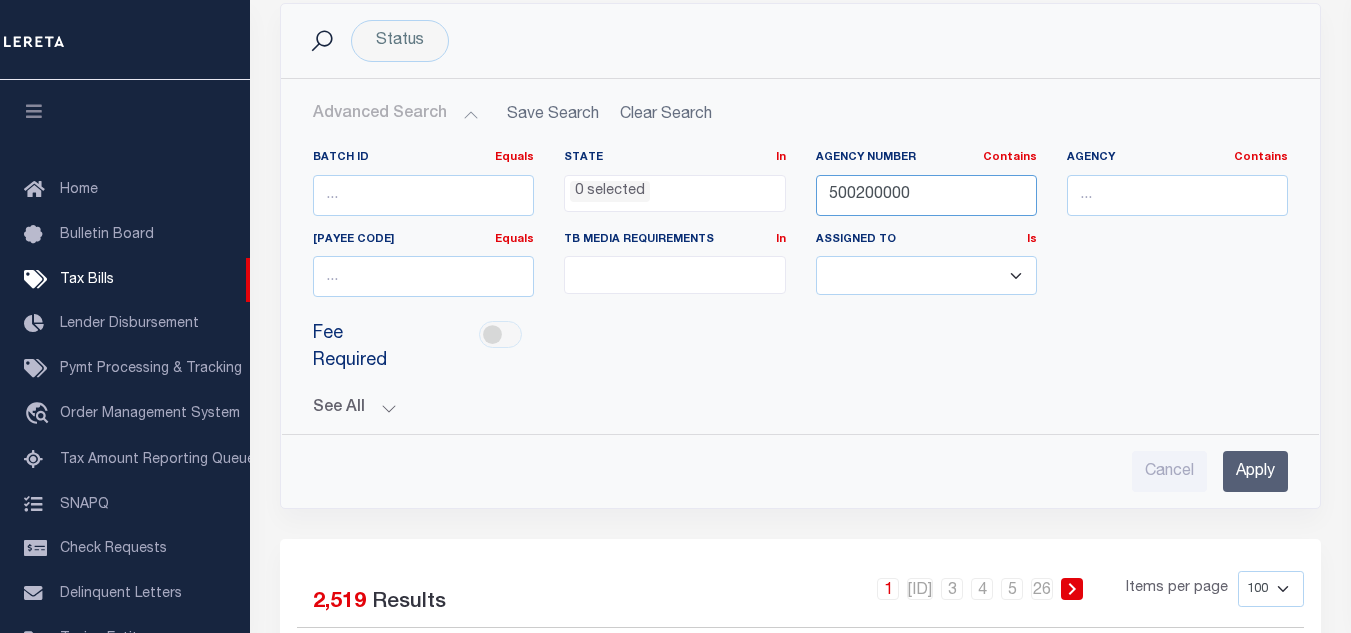 type on "500200000" 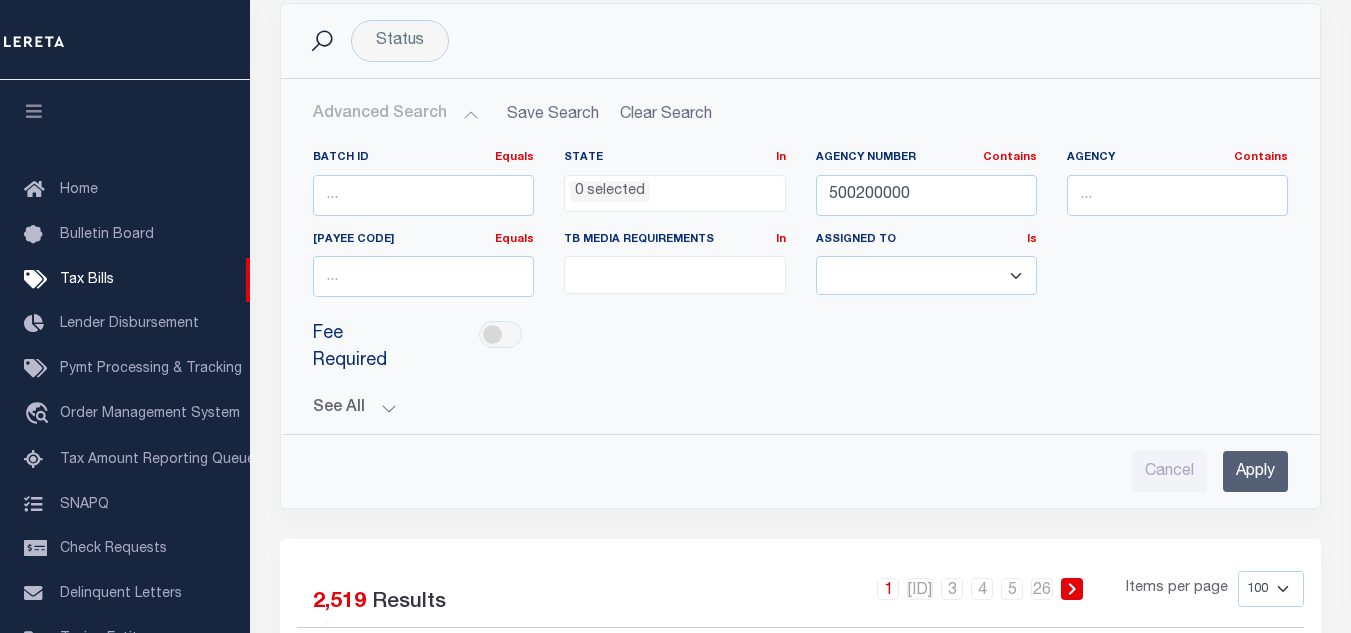 click on "Apply" at bounding box center (1255, 471) 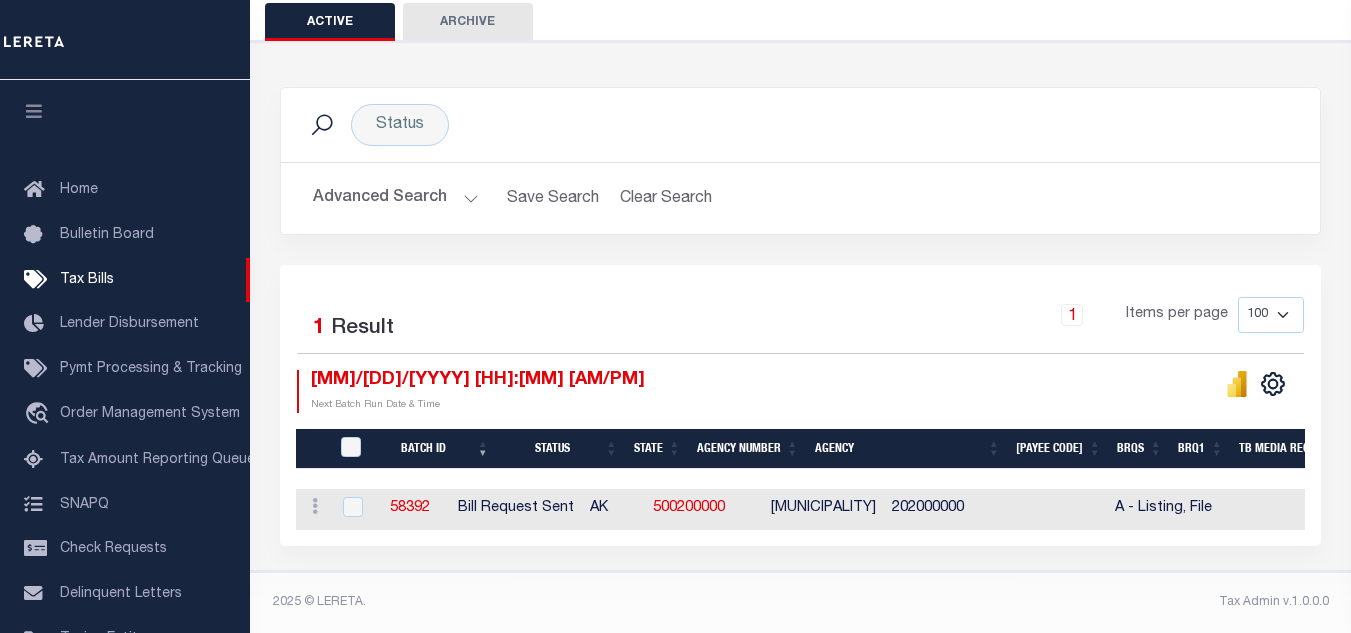 scroll, scrollTop: 205, scrollLeft: 0, axis: vertical 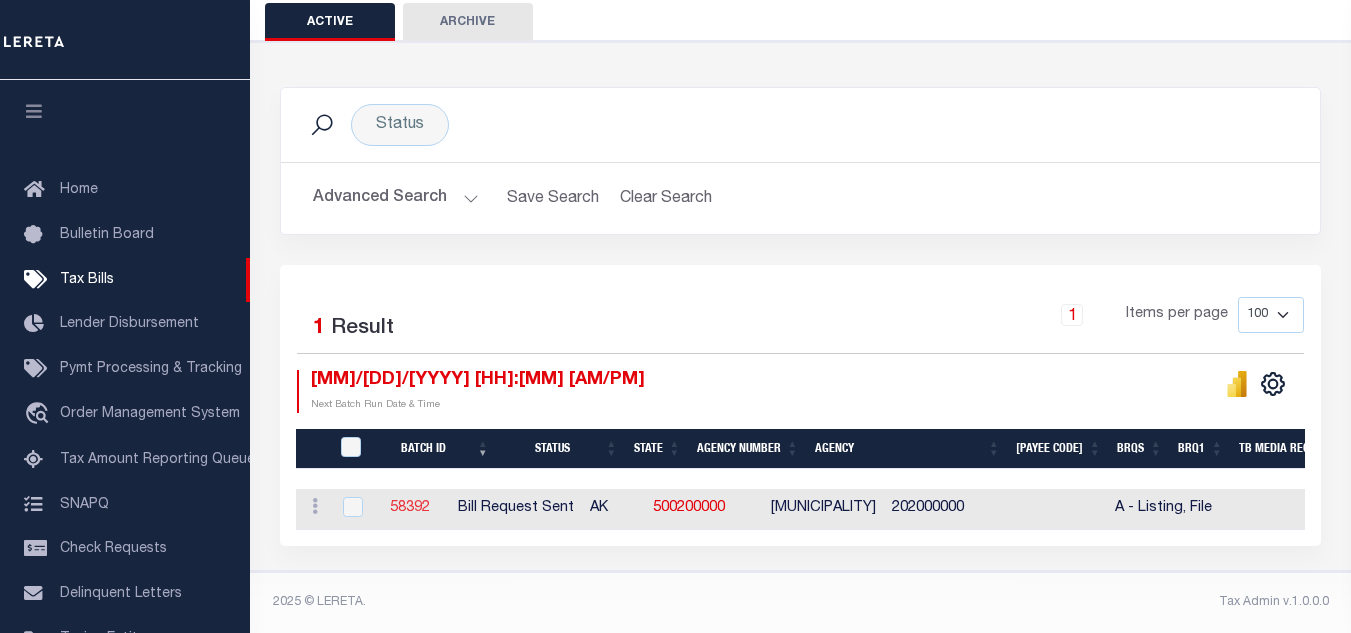 click on "58392" at bounding box center (410, 508) 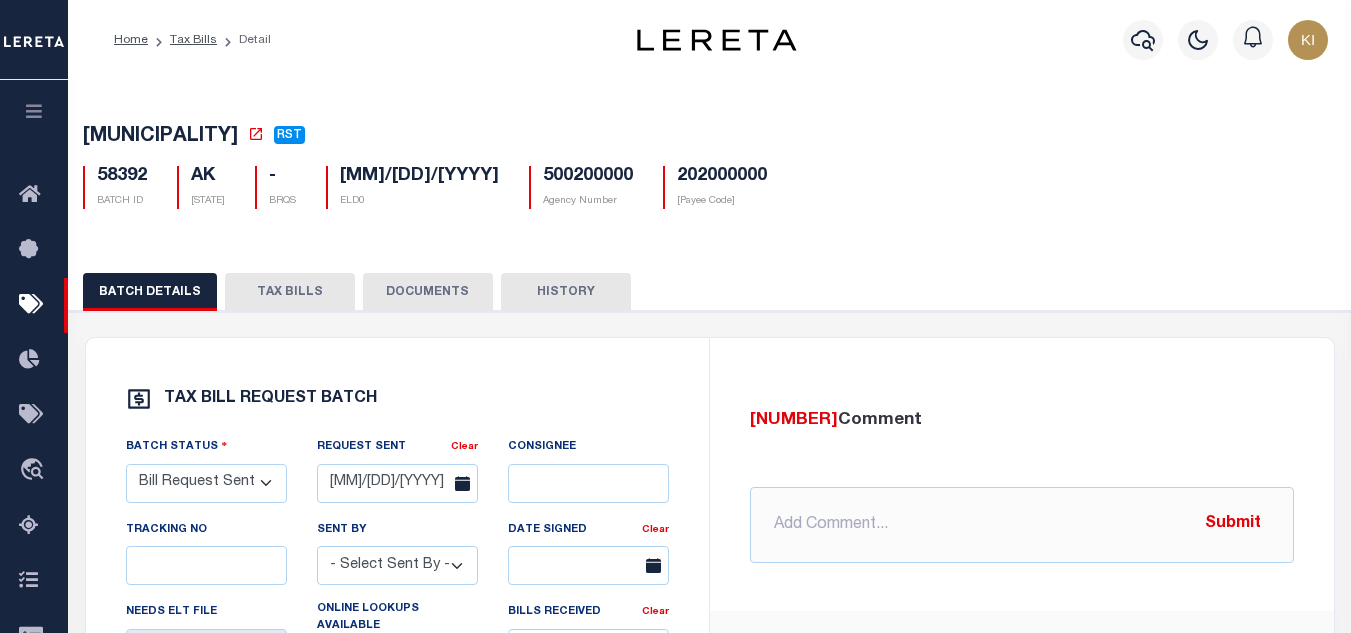 click on "TAX BILLS" at bounding box center [290, 292] 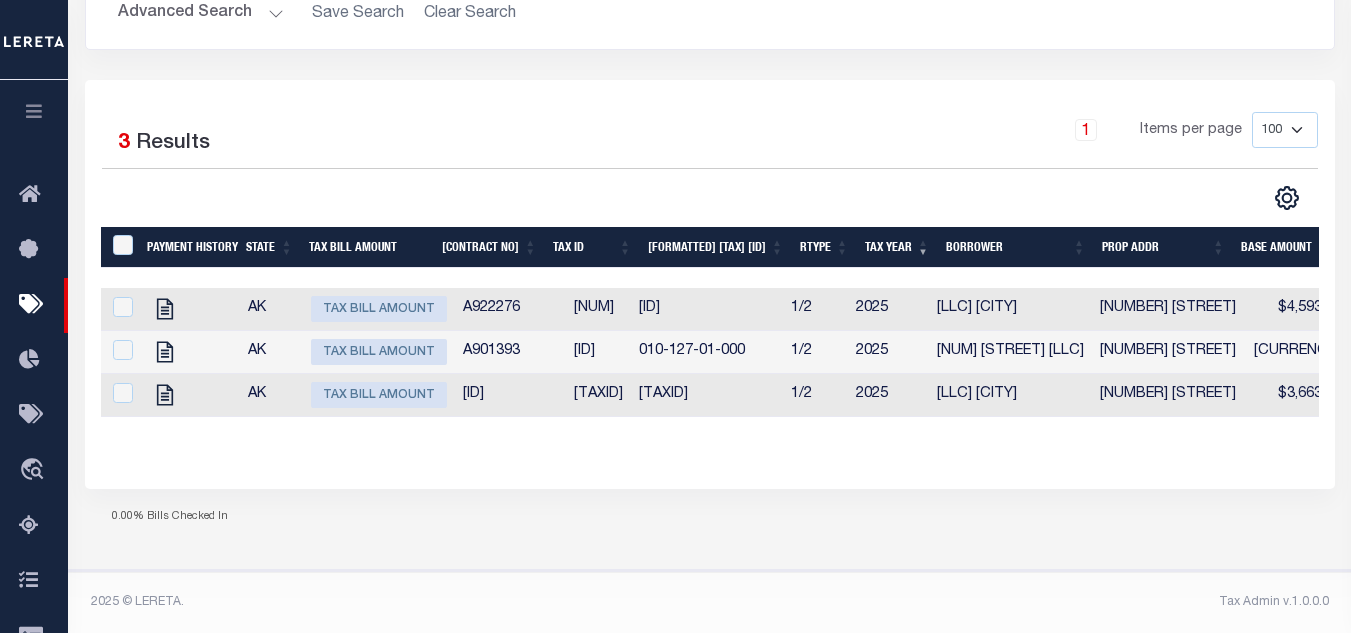 type 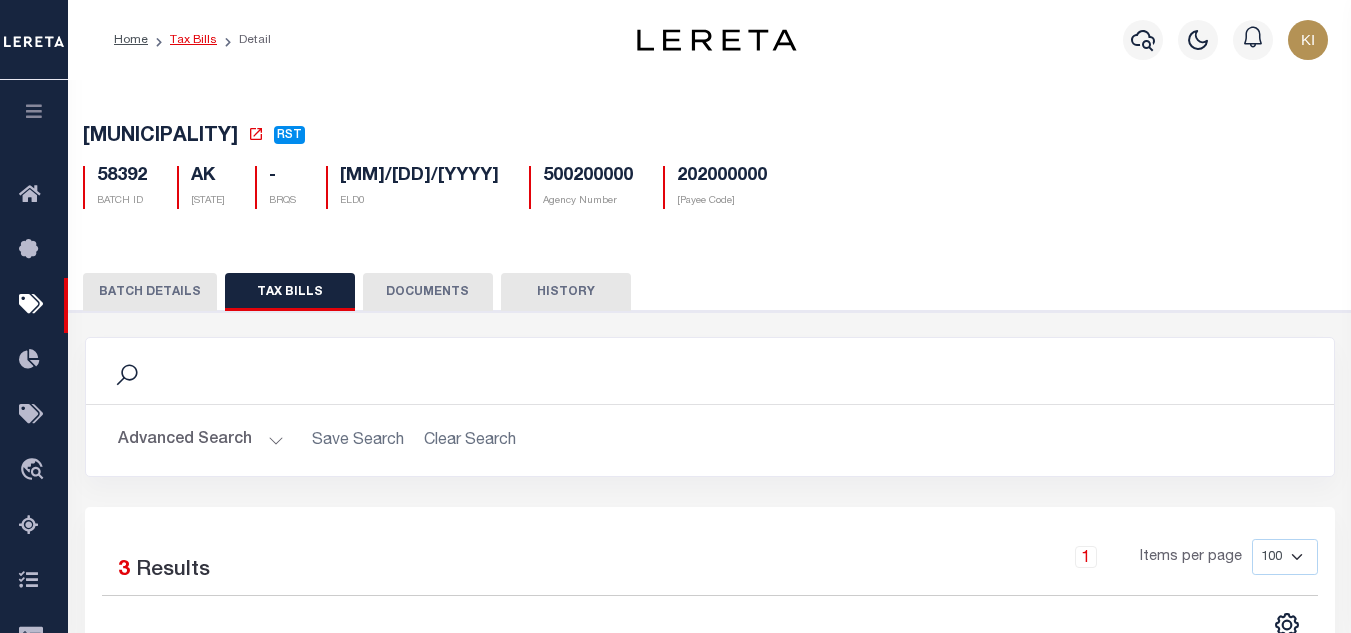 click on "Tax Bills" at bounding box center [193, 40] 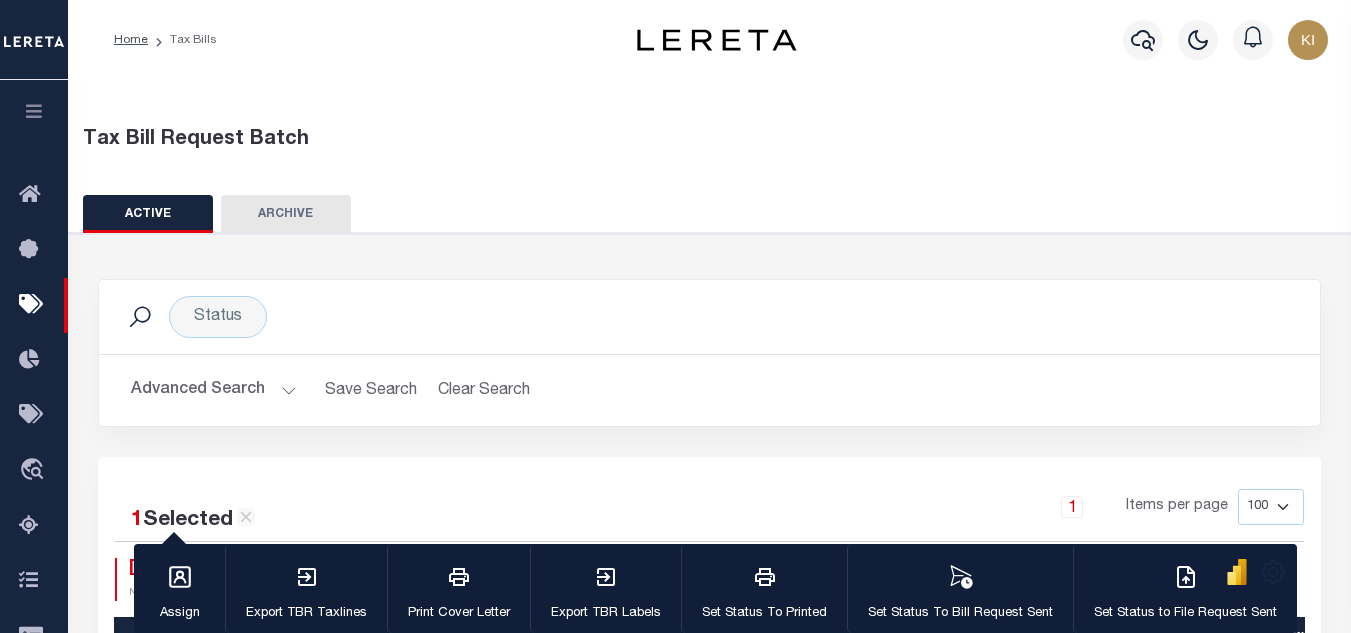 click on "Advanced Search" at bounding box center (214, 390) 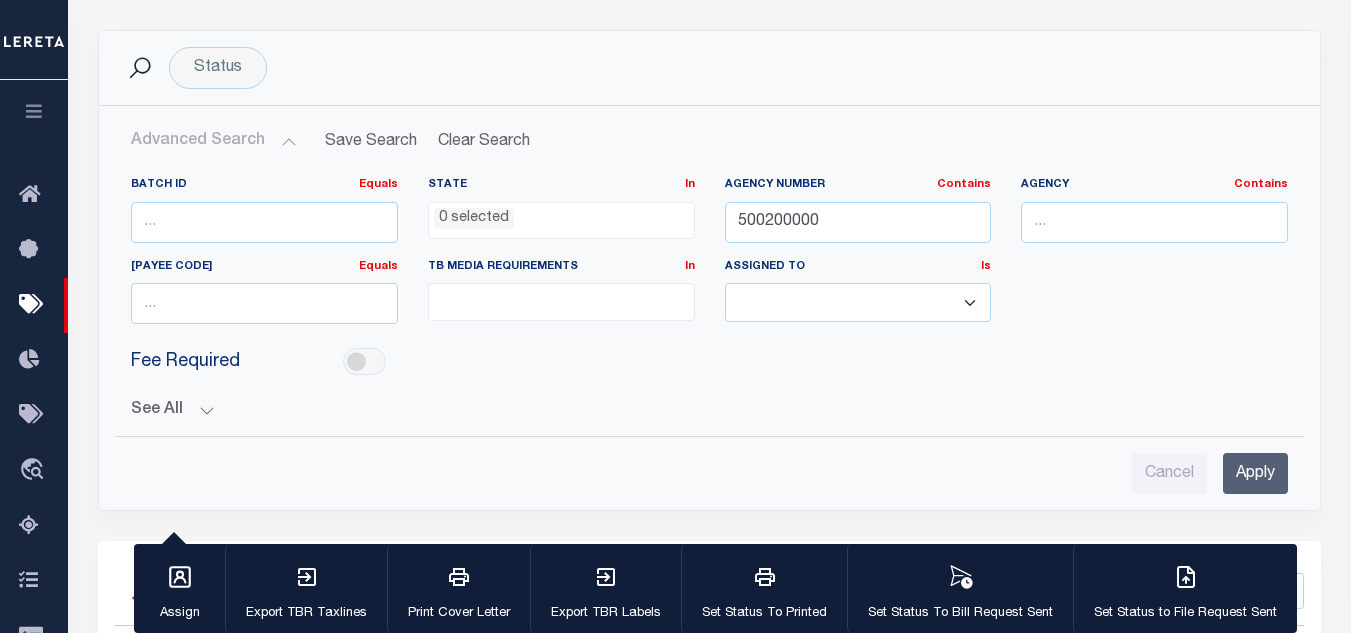 scroll, scrollTop: 305, scrollLeft: 0, axis: vertical 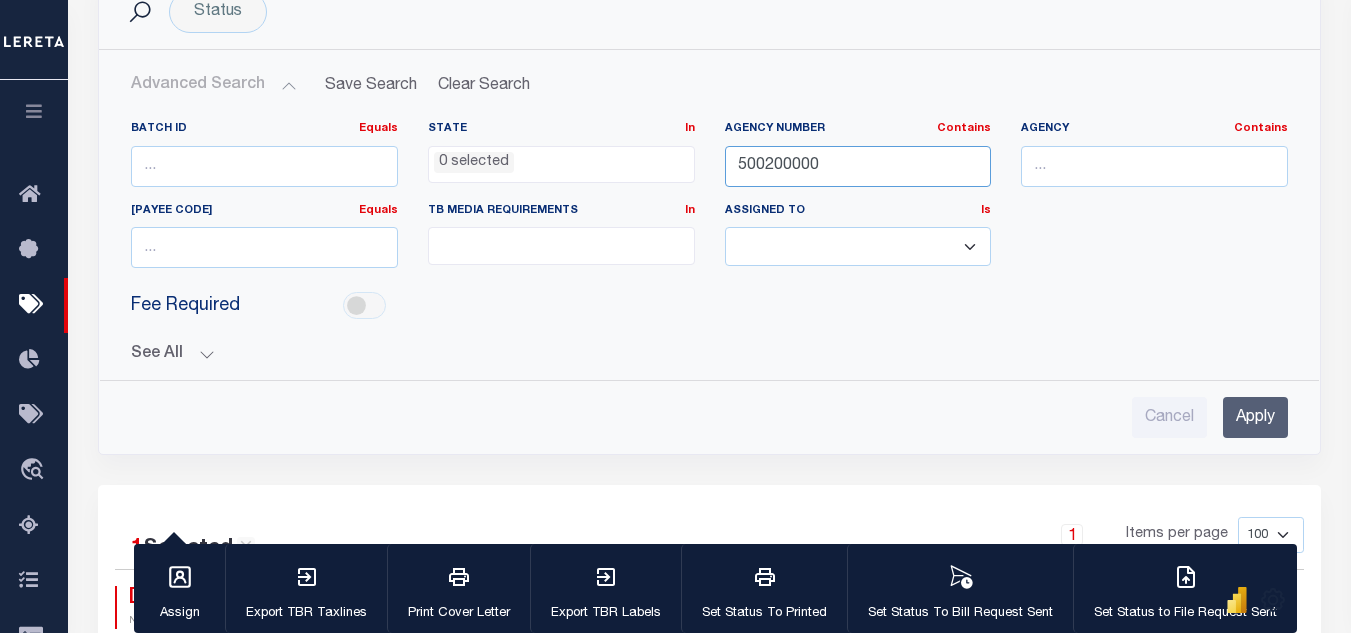 click on "500200000" at bounding box center [858, 166] 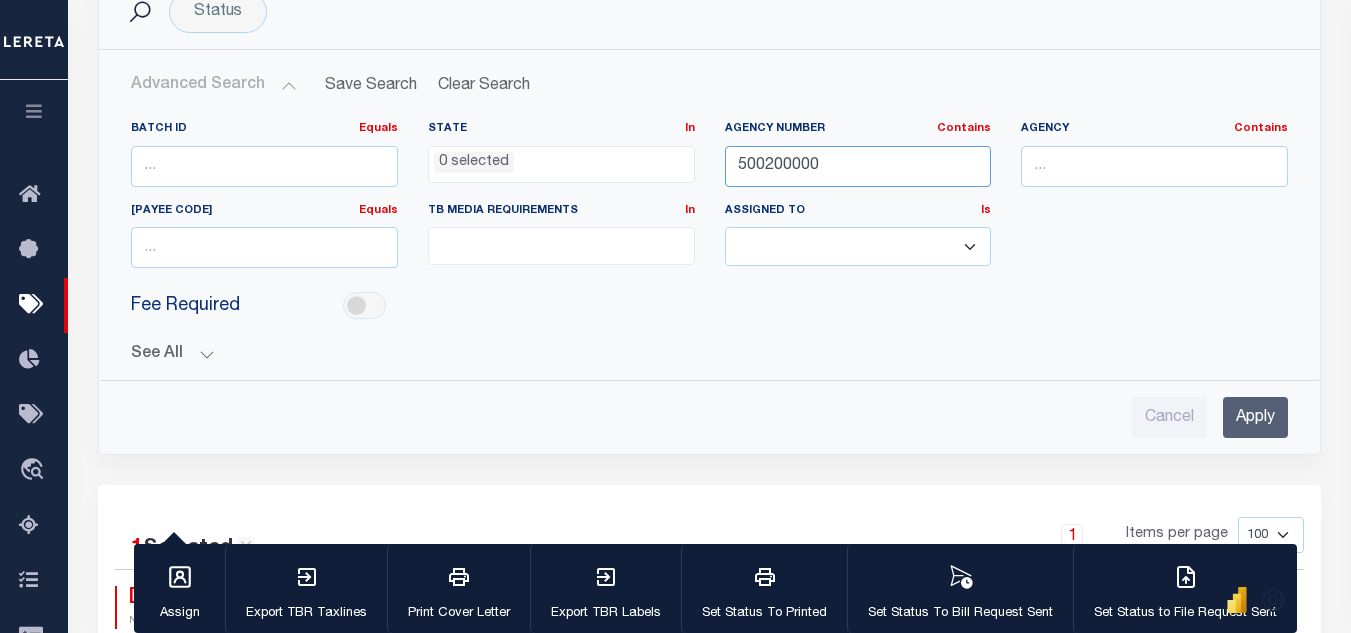 paste on "[ZIP]" 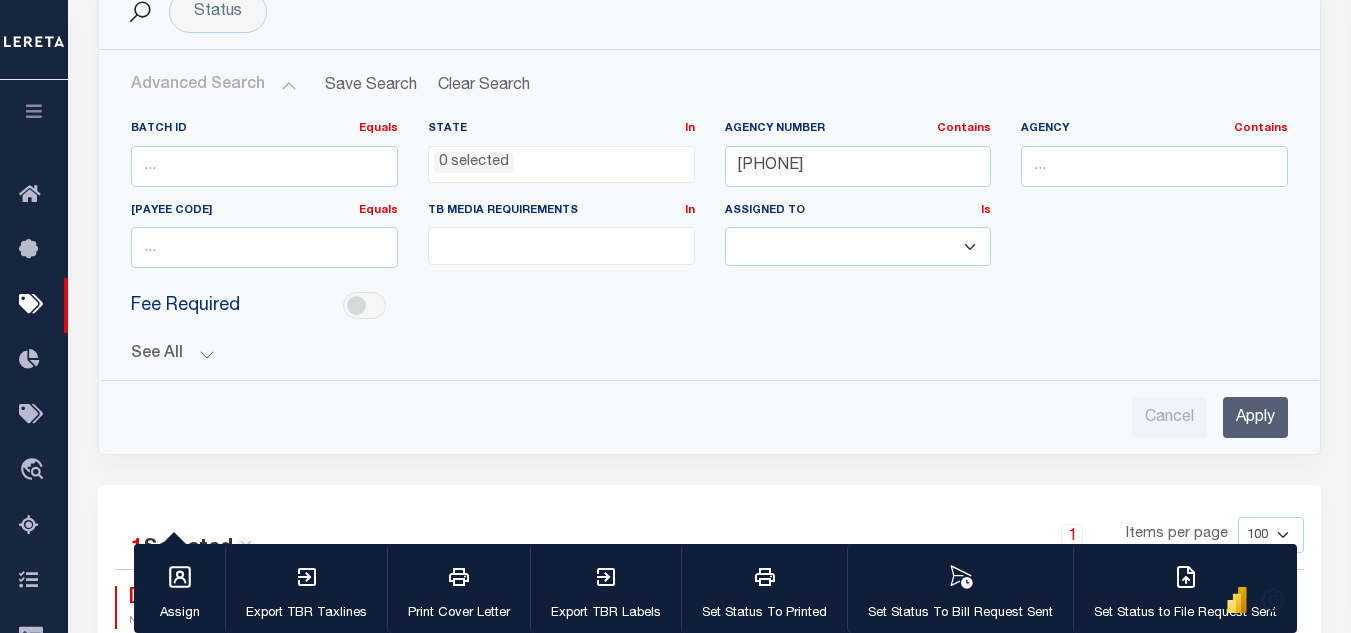 click on "Apply" at bounding box center [1255, 417] 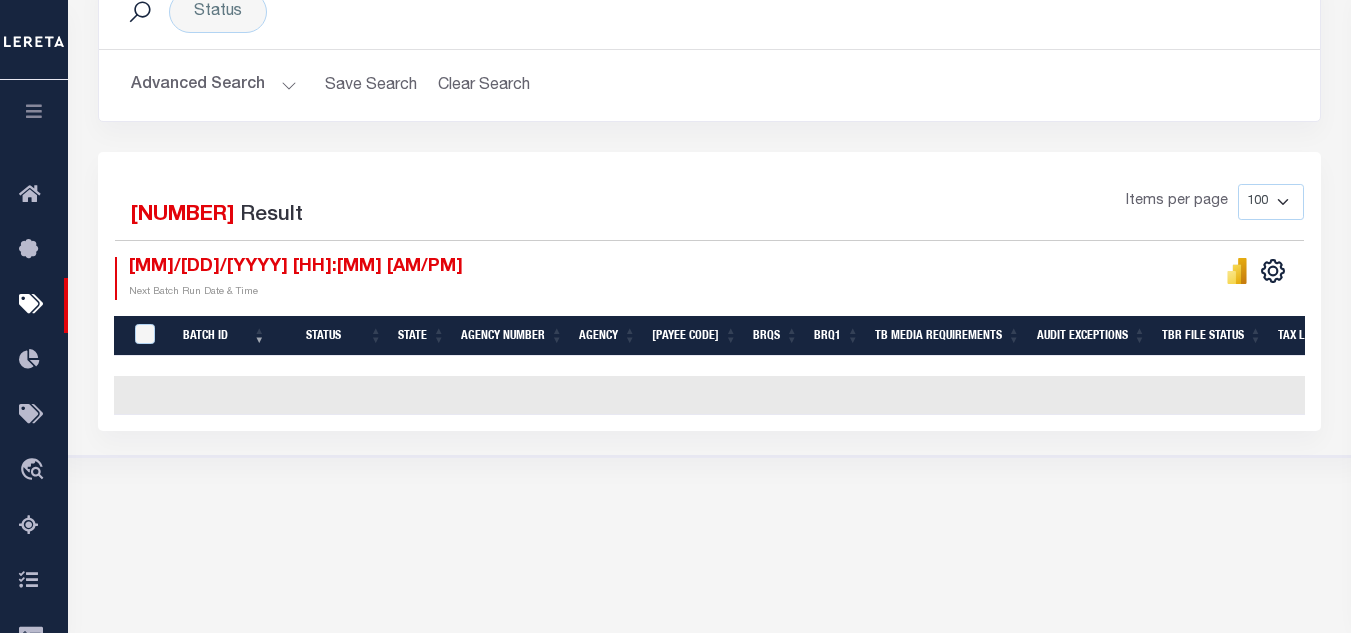 click on "Advanced Search" at bounding box center (214, 85) 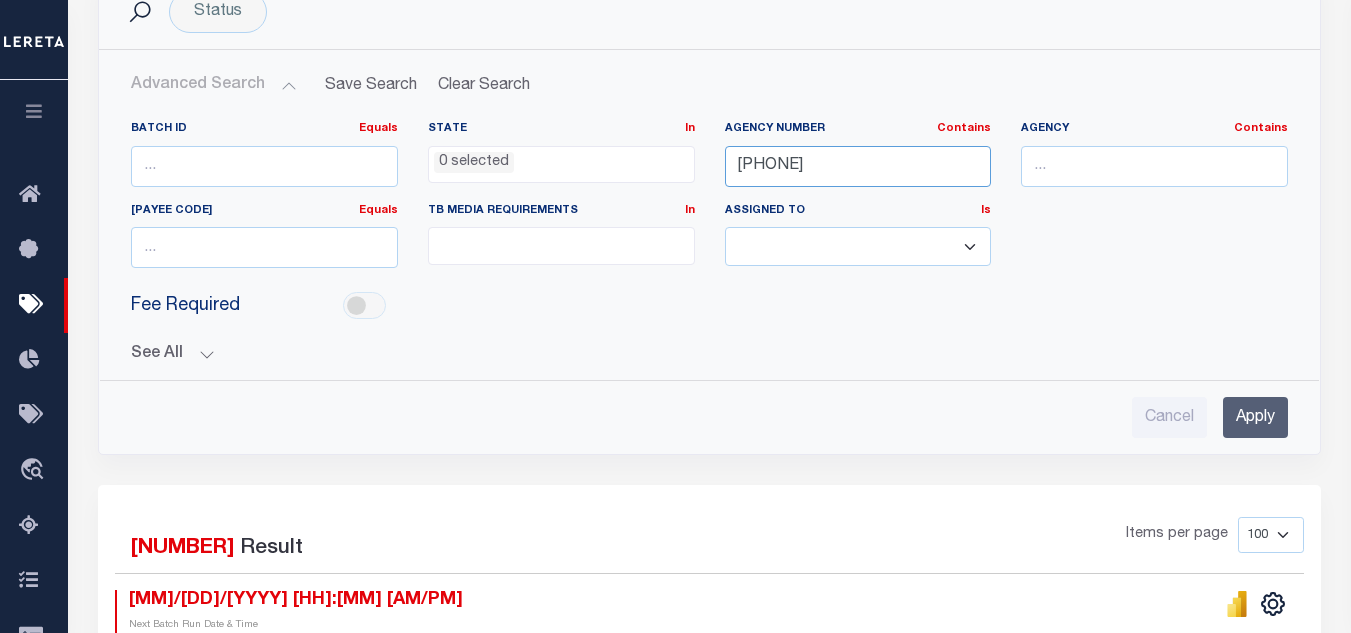 click on "[PHONE]" at bounding box center (858, 166) 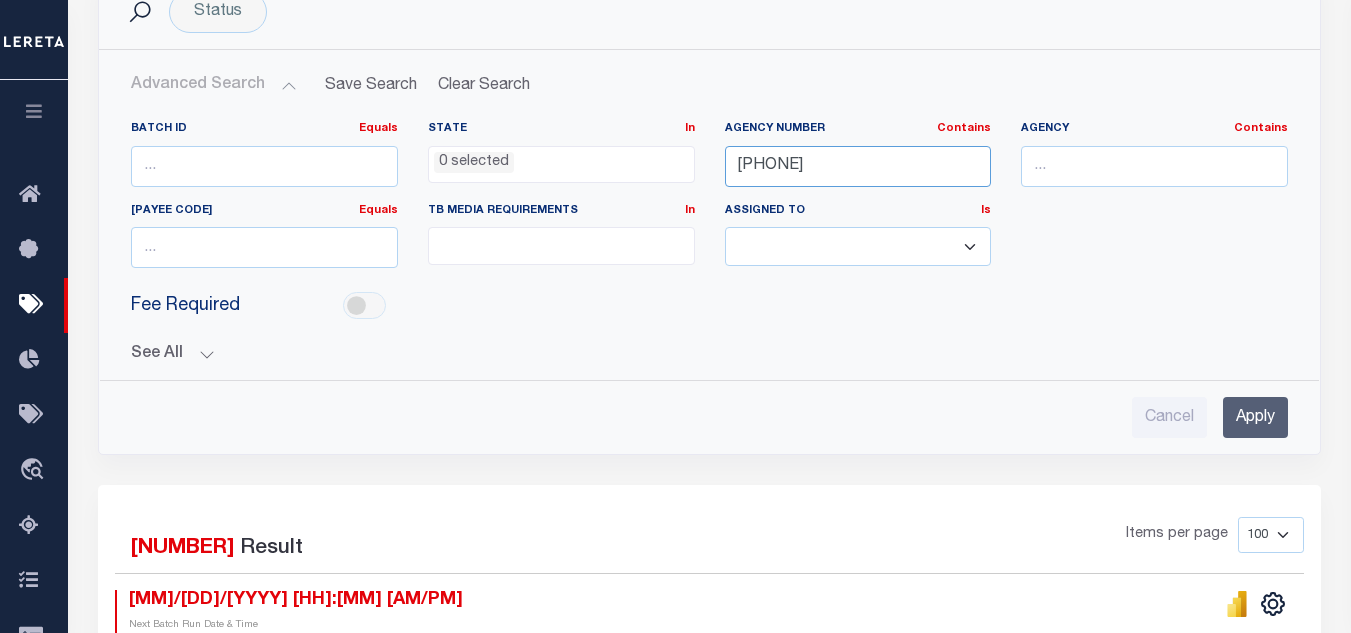 paste on "[ZIP]" 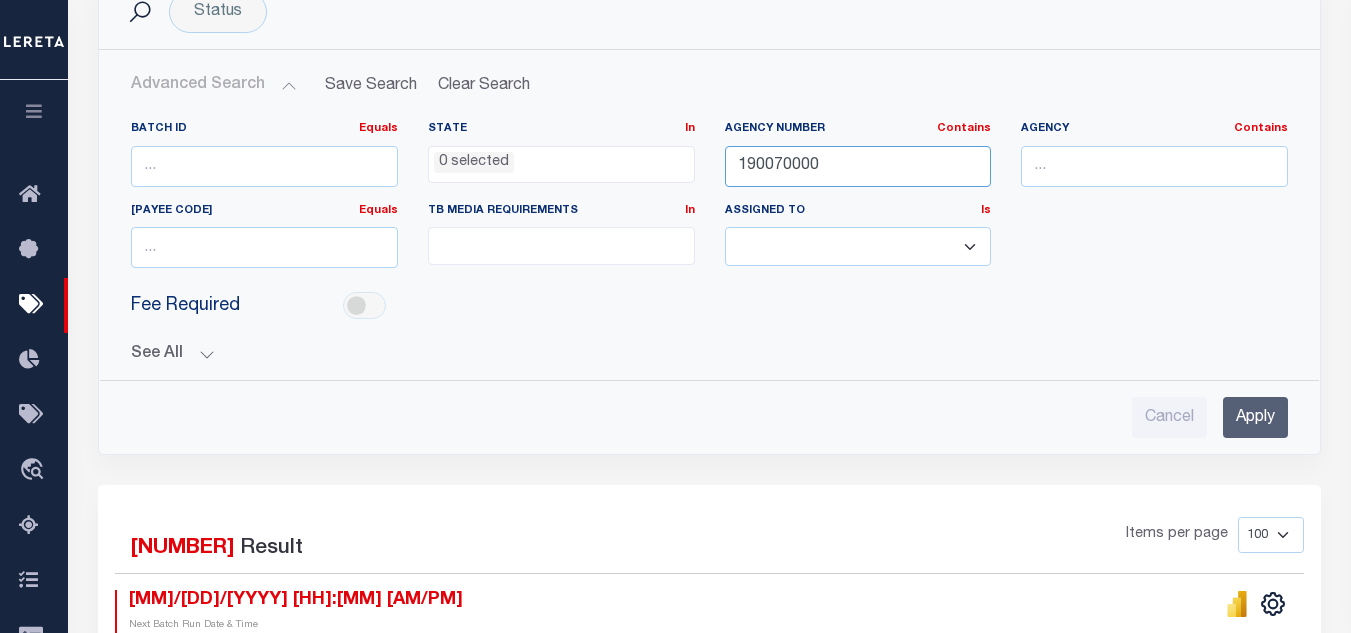 type on "190070000" 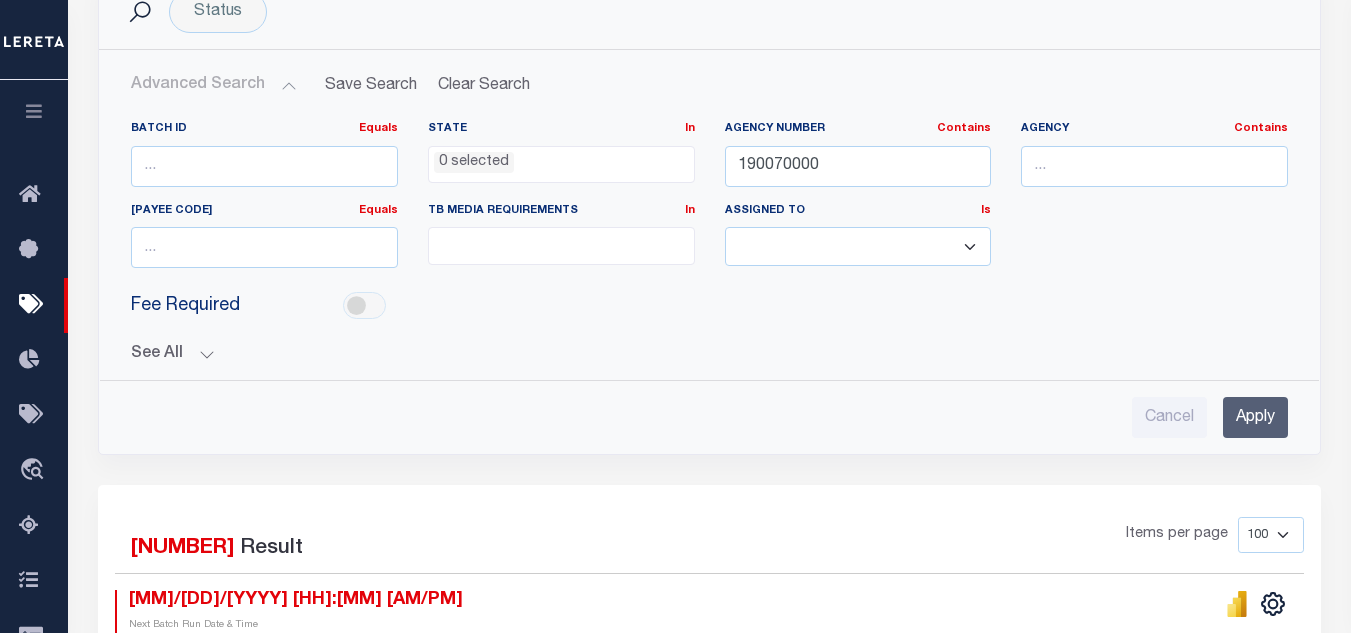 click on "Apply" at bounding box center (1255, 417) 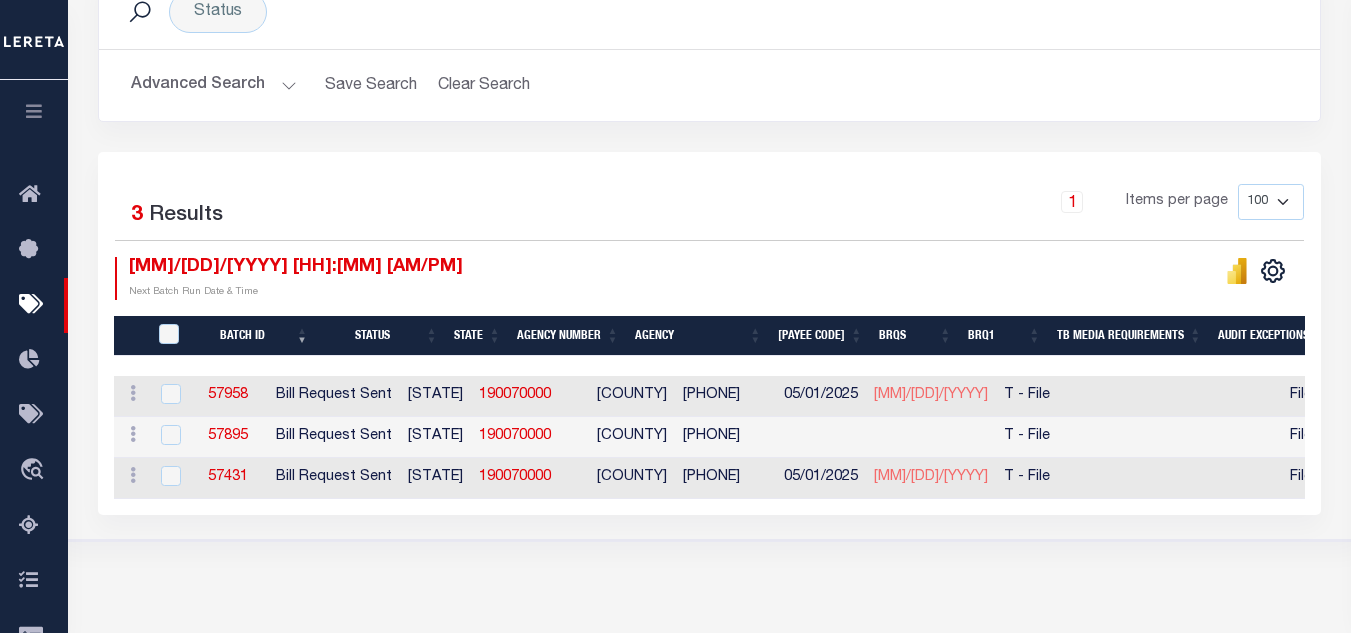 scroll, scrollTop: 0, scrollLeft: 179, axis: horizontal 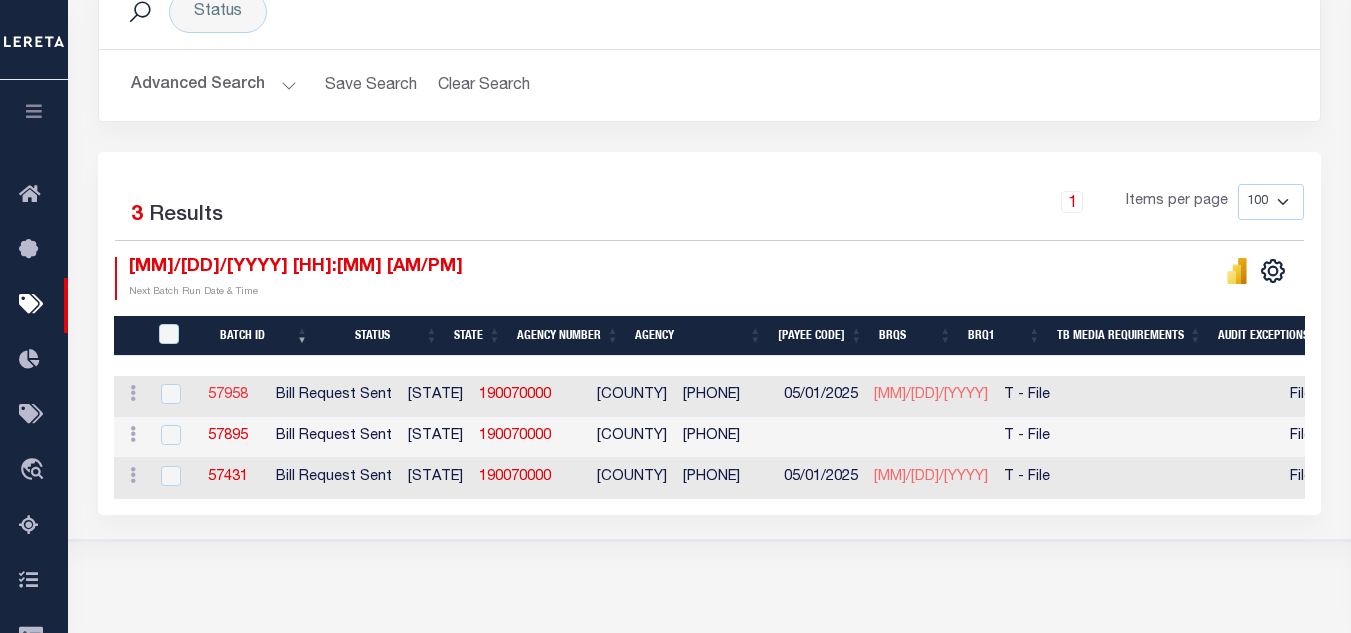 click on "57958" at bounding box center (228, 395) 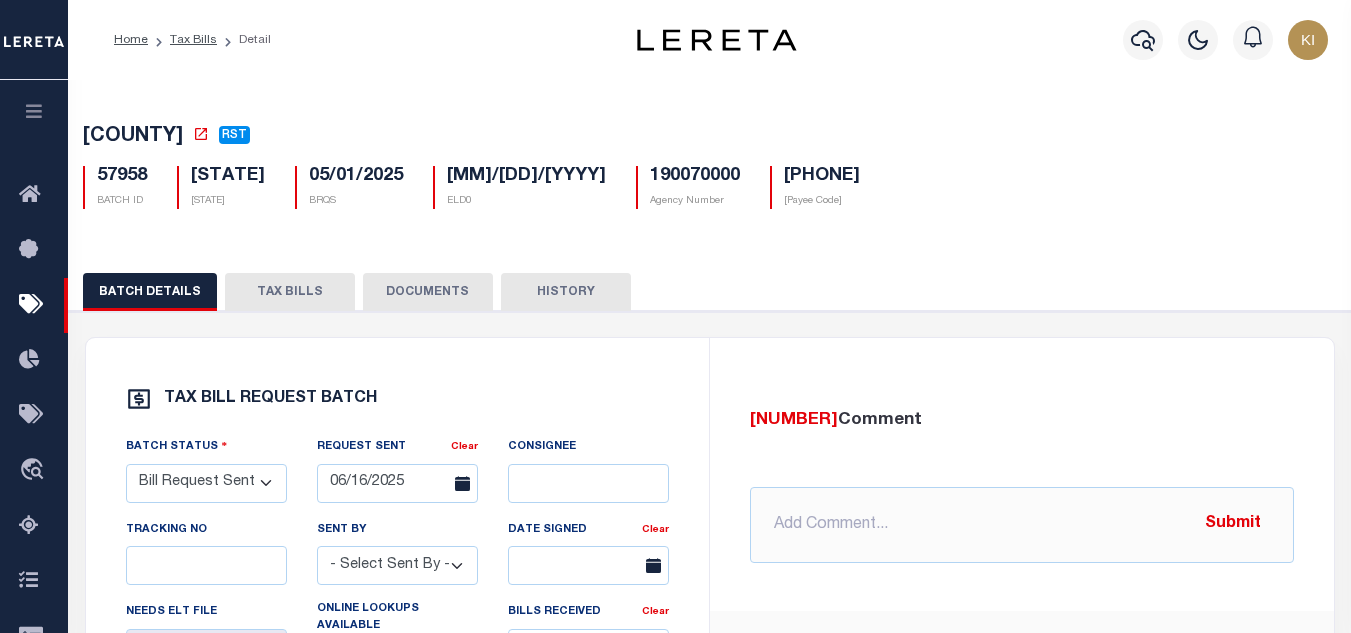 click on "TAX BILLS" at bounding box center [290, 292] 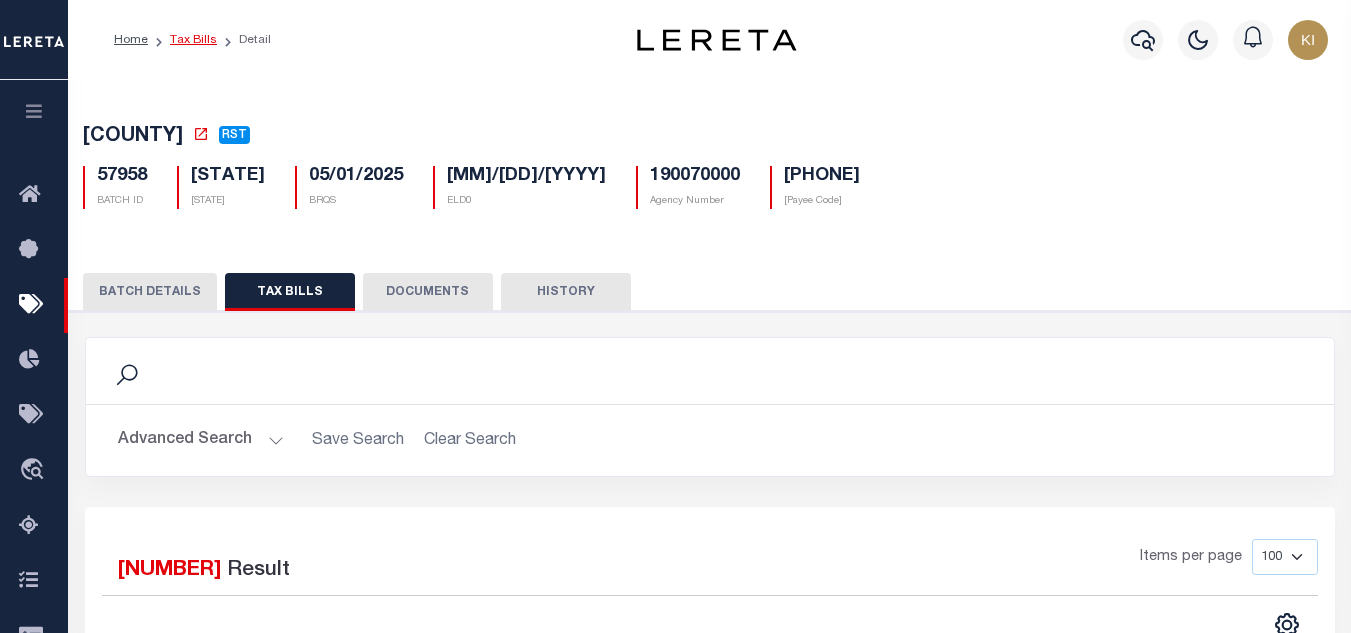 click on "Tax Bills" at bounding box center [193, 40] 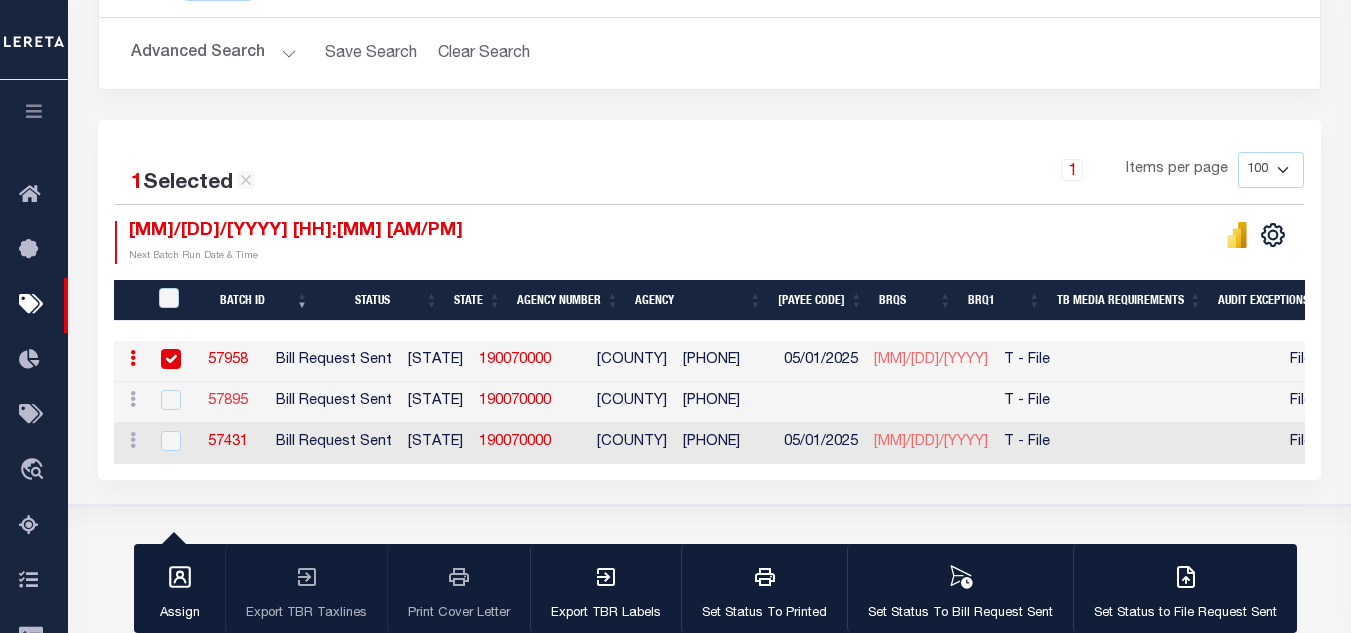 click on "57895" at bounding box center [228, 401] 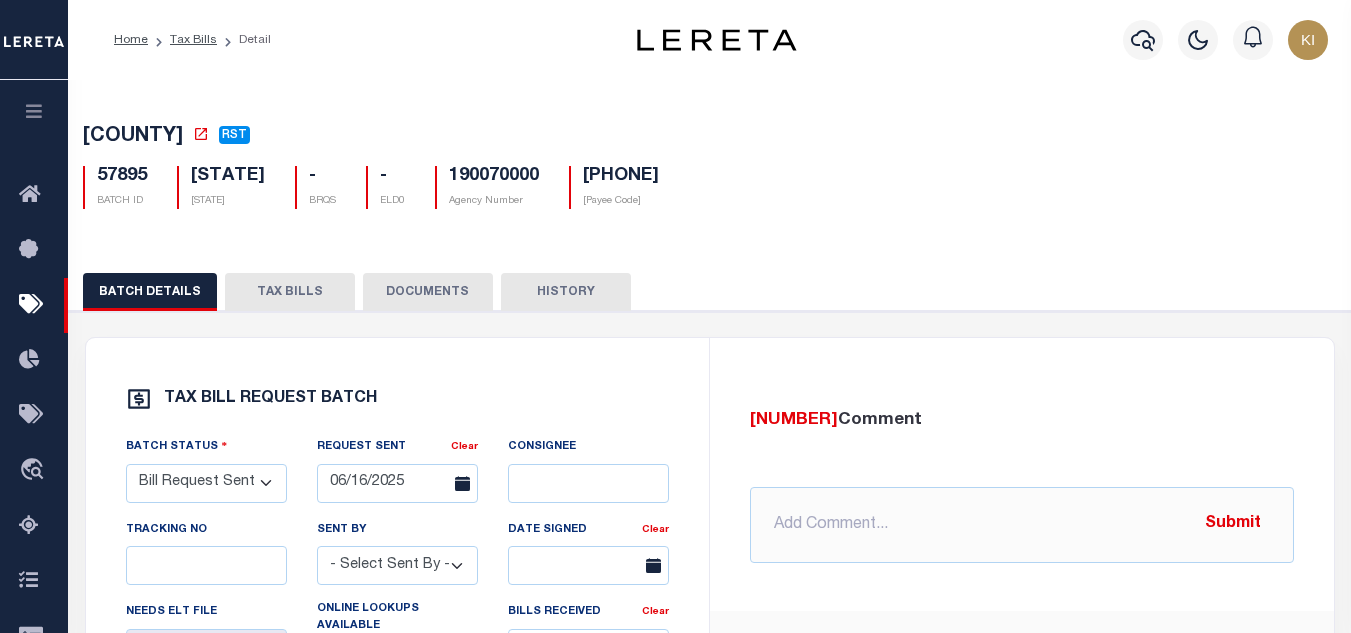 click on "TAX BILLS" at bounding box center [290, 292] 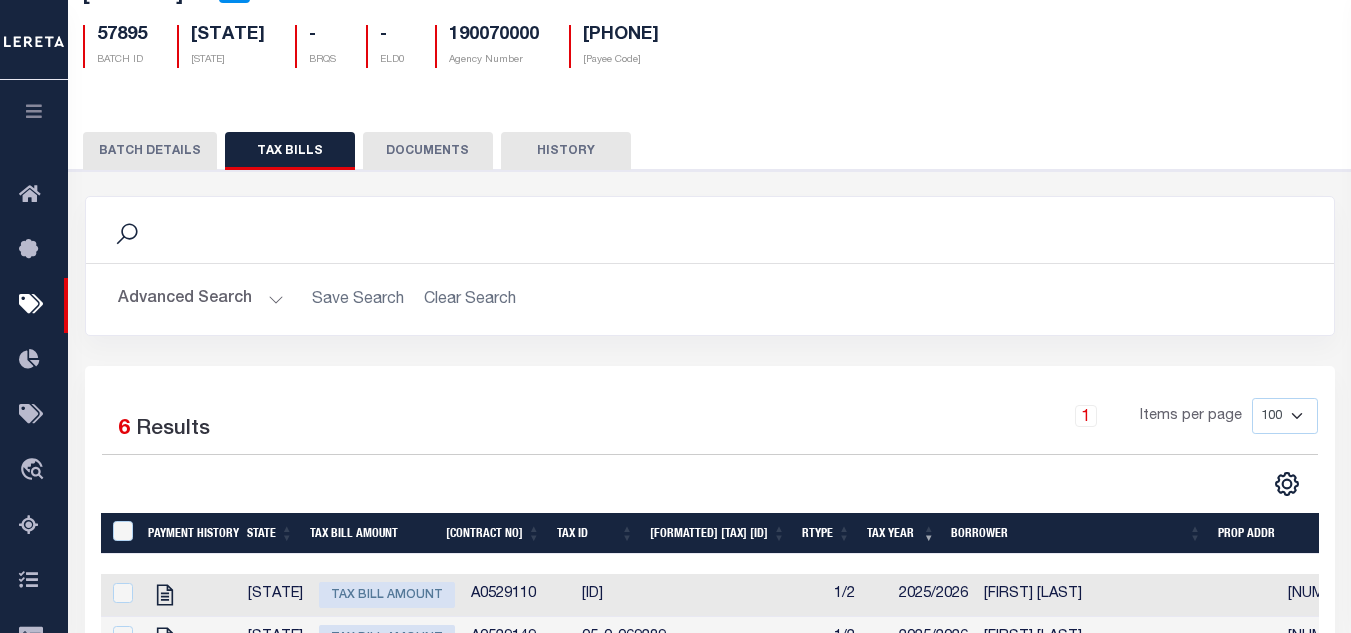 scroll, scrollTop: 519, scrollLeft: 0, axis: vertical 